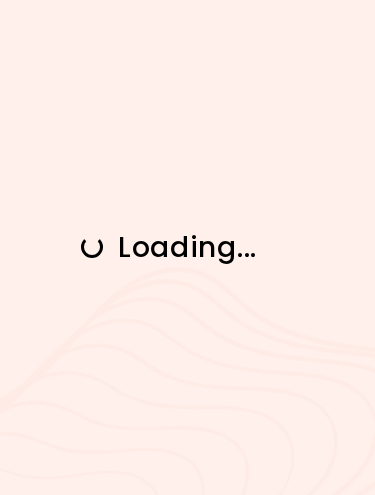 scroll, scrollTop: 0, scrollLeft: 0, axis: both 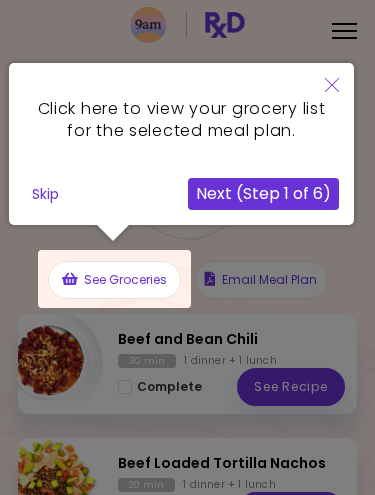 click on "Next (Step 1 of 6)" at bounding box center [263, 194] 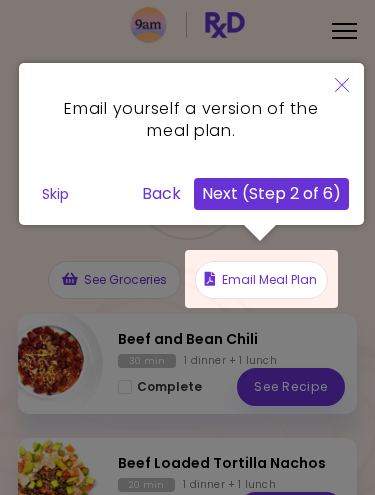 click on "Next (Step 2 of 6)" at bounding box center (271, 194) 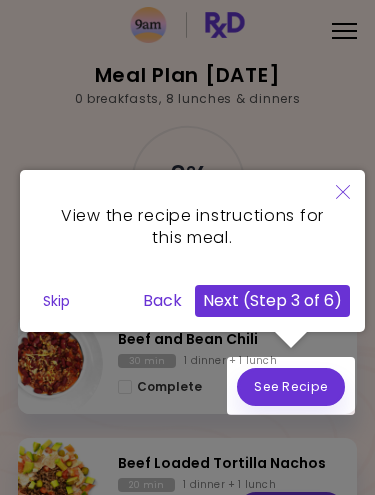 click on "Next (Step 3 of 6)" at bounding box center [272, 301] 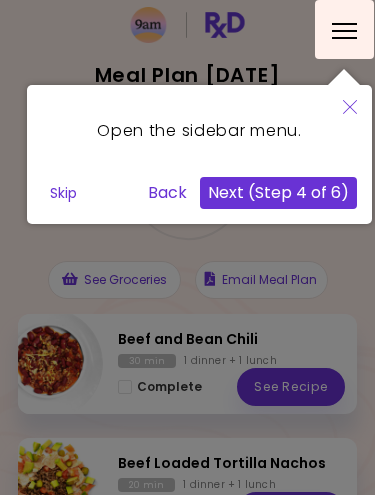 click on "Next (Step 4 of 6)" at bounding box center [278, 193] 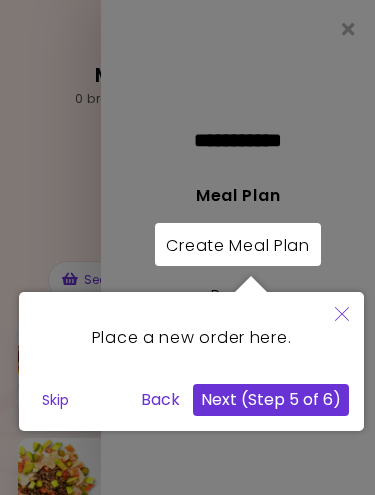 click on "Next (Step 5 of 6)" at bounding box center [271, 400] 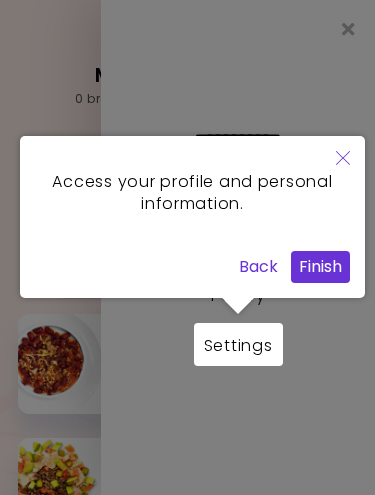 click on "Finish" at bounding box center [320, 267] 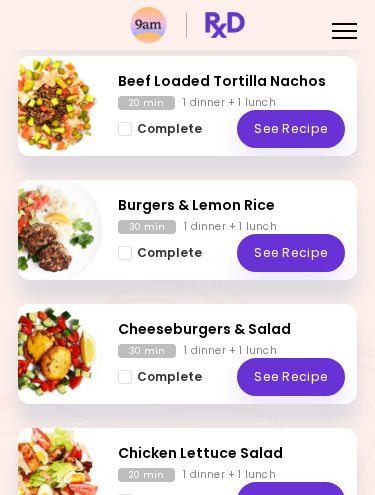 scroll, scrollTop: 134, scrollLeft: 0, axis: vertical 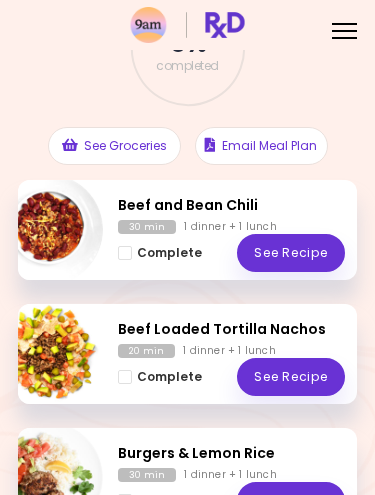 click at bounding box center (344, 31) 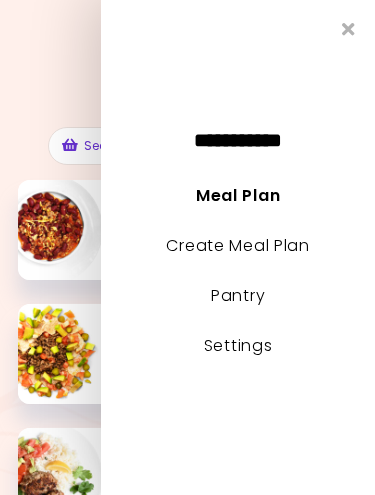click on "Create Meal Plan" at bounding box center [238, 245] 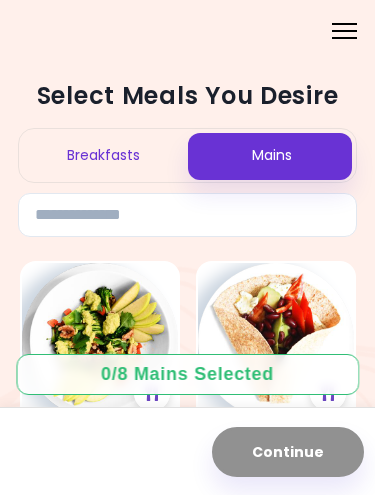click on "Breakfasts" at bounding box center [103, 155] 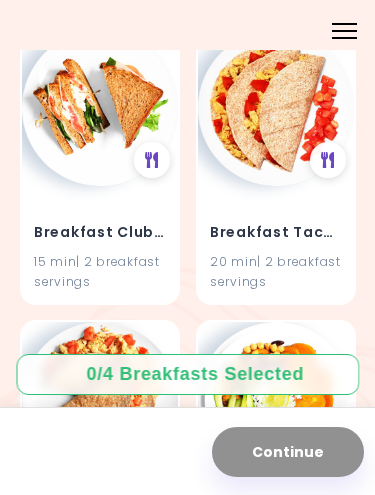 scroll, scrollTop: 820, scrollLeft: 0, axis: vertical 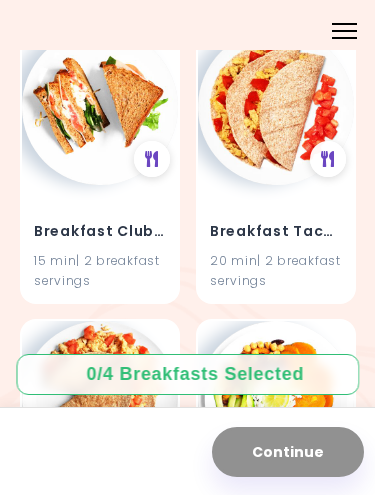 click at bounding box center (276, 107) 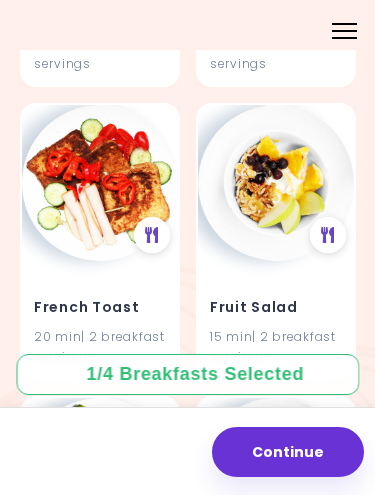 scroll, scrollTop: 1617, scrollLeft: 0, axis: vertical 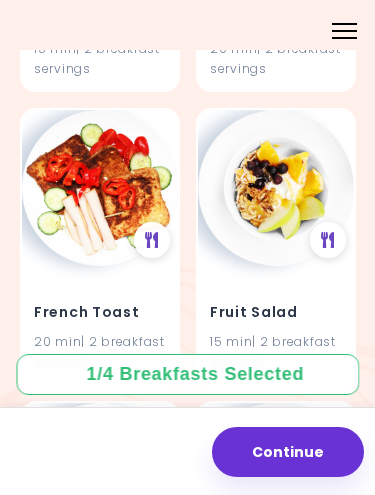 click at bounding box center (276, 188) 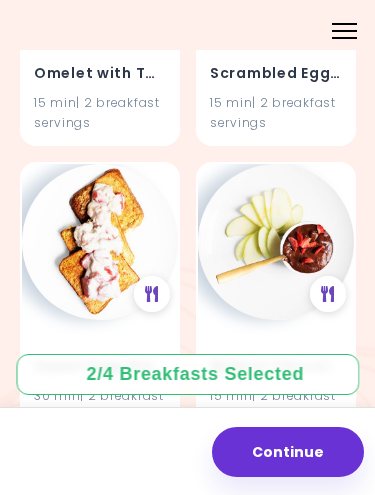 scroll, scrollTop: 2441, scrollLeft: 0, axis: vertical 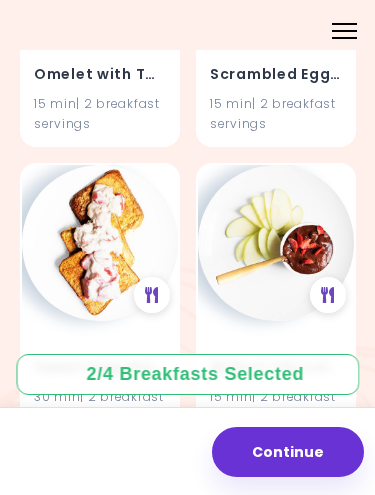 click on "Walnut Chocolate" at bounding box center (276, 367) 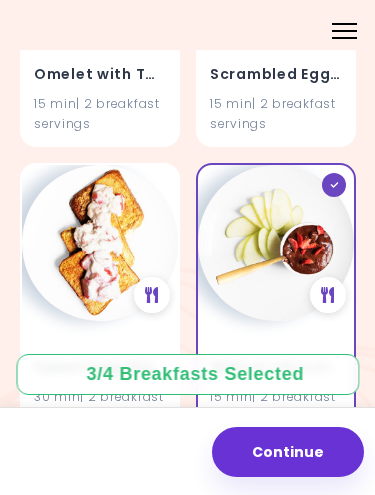 click on "Walnut Chocolate" at bounding box center [276, 367] 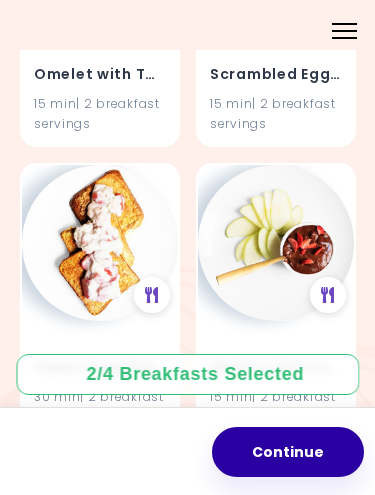 click on "Continue" at bounding box center (288, 452) 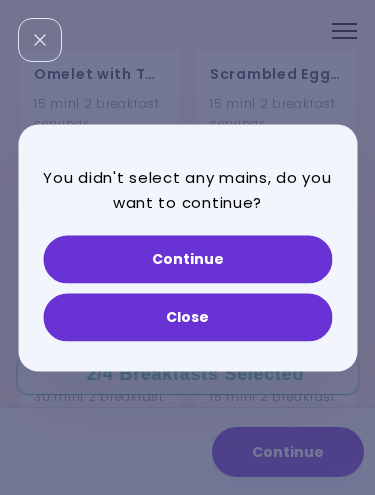 click on "Close" at bounding box center [187, 317] 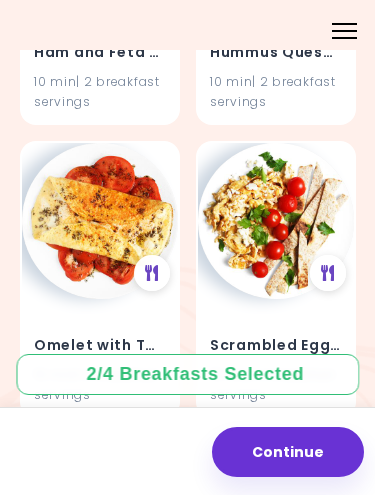 scroll, scrollTop: 2178, scrollLeft: 0, axis: vertical 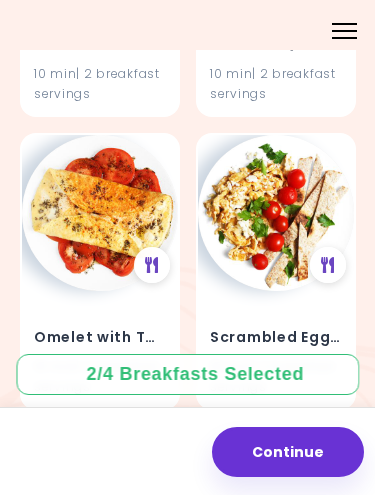 click at bounding box center [100, 213] 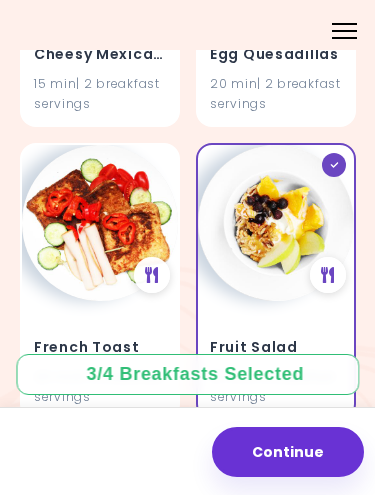 scroll, scrollTop: 1581, scrollLeft: 0, axis: vertical 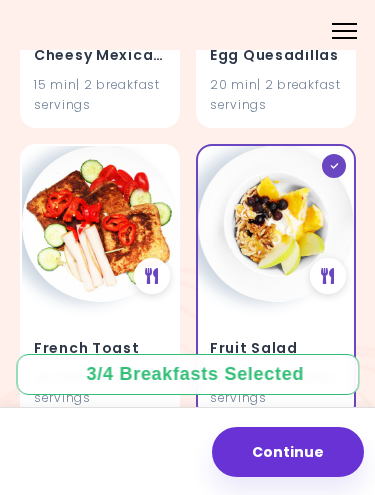 click at bounding box center [100, 224] 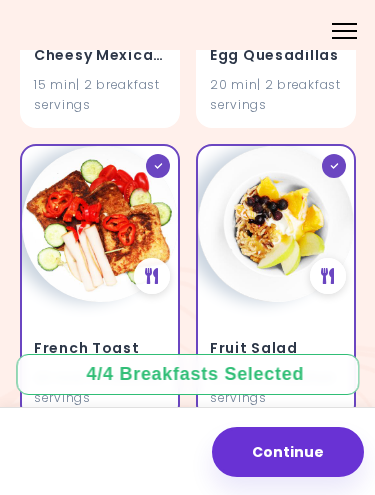 click on "Continue" at bounding box center (288, 452) 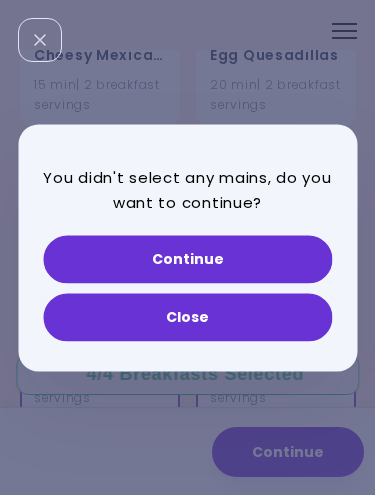 click on "Continue" at bounding box center (187, 259) 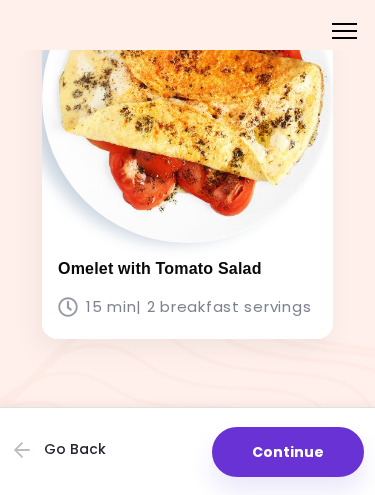 scroll, scrollTop: 1471, scrollLeft: 0, axis: vertical 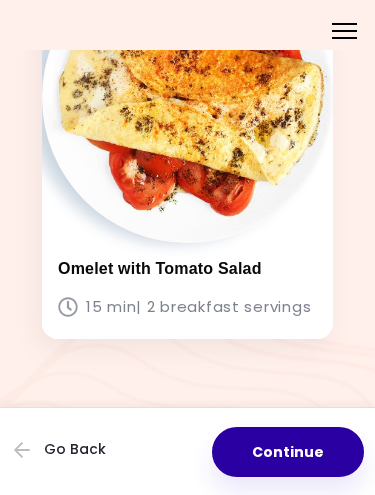 click on "Continue" at bounding box center (288, 452) 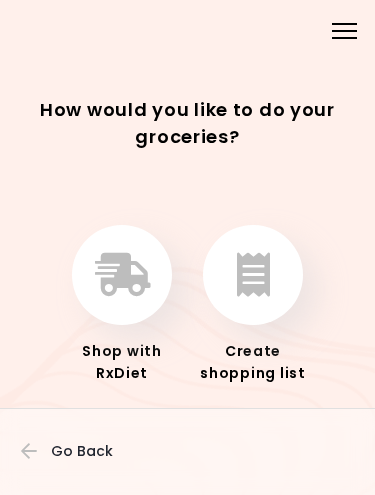 click at bounding box center [253, 275] 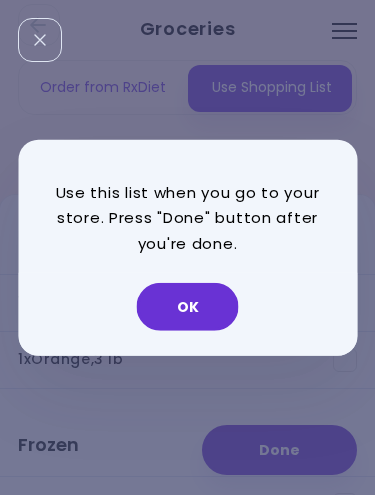 click on "OK" at bounding box center [188, 307] 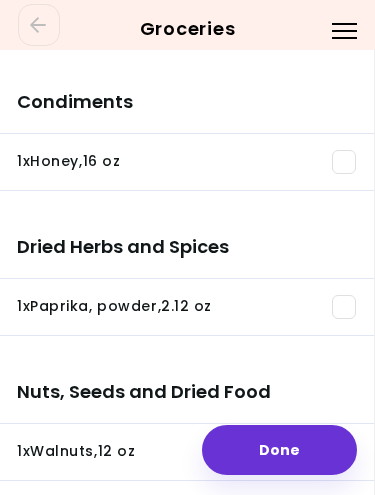 scroll, scrollTop: 1410, scrollLeft: 1, axis: both 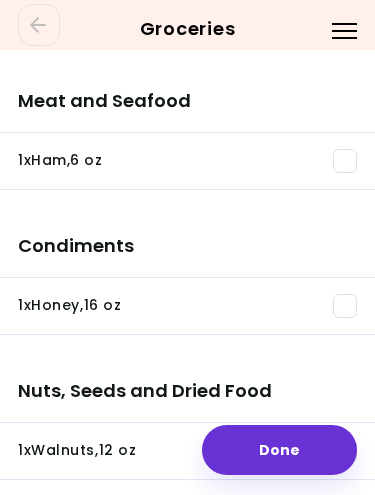 click on "1 x  Honey ,  16 oz" at bounding box center (187, 306) 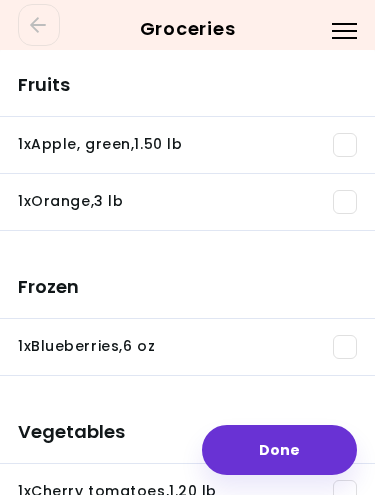 scroll, scrollTop: 154, scrollLeft: 0, axis: vertical 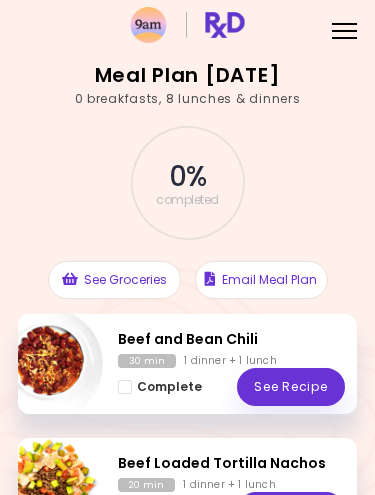 click on "Email Meal Plan" at bounding box center [261, 280] 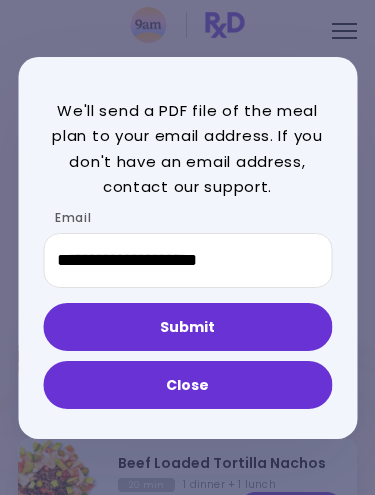 click on "Submit" at bounding box center [187, 327] 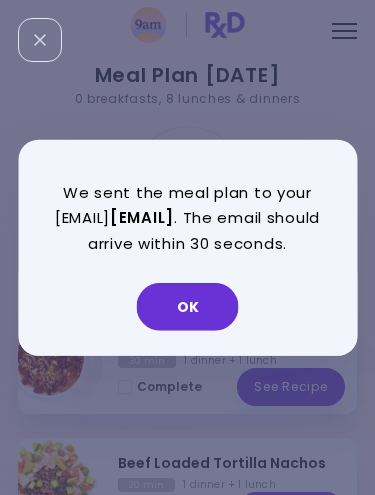 click on "OK" at bounding box center (188, 307) 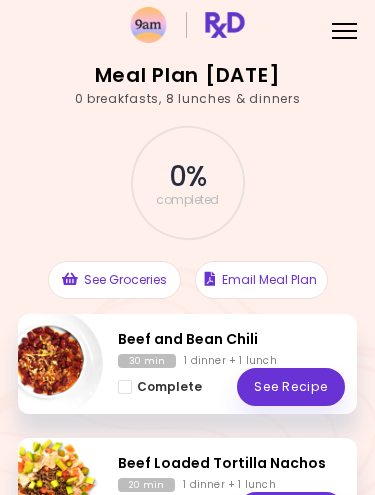 click on "See Groceries" at bounding box center [114, 280] 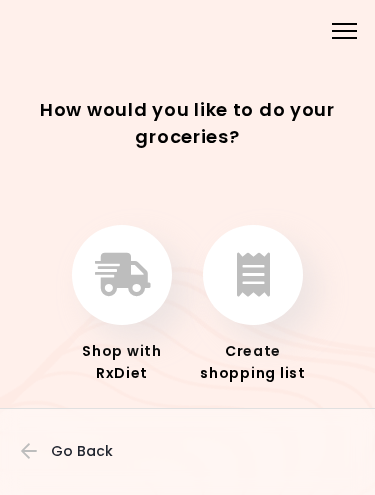click at bounding box center (122, 275) 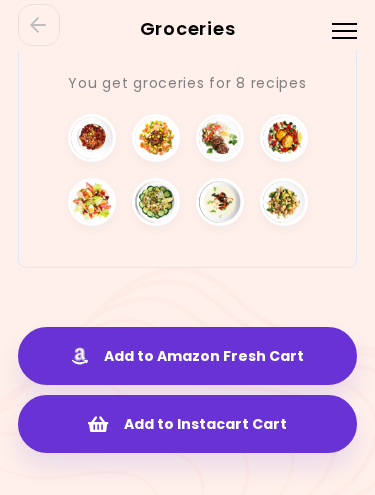 scroll, scrollTop: 3840, scrollLeft: 0, axis: vertical 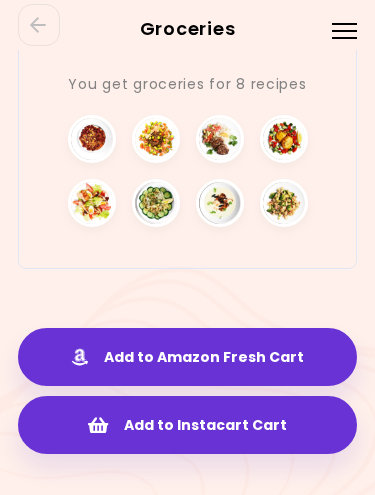 click on "Add to Amazon Fresh Cart" at bounding box center [187, 357] 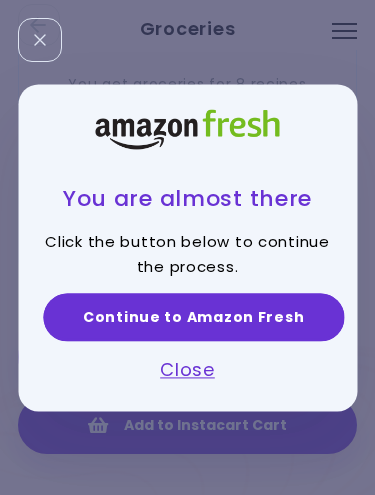 click on "Continue to Amazon Fresh" at bounding box center (193, 317) 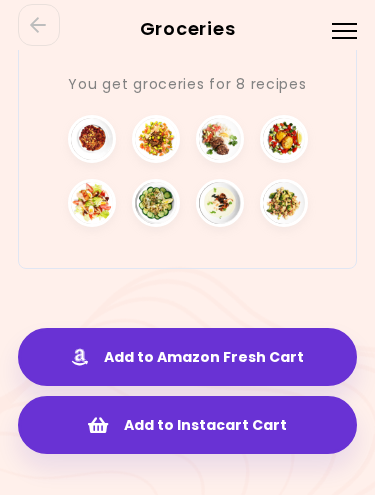 click on "Add to Instacart Cart" at bounding box center [187, 425] 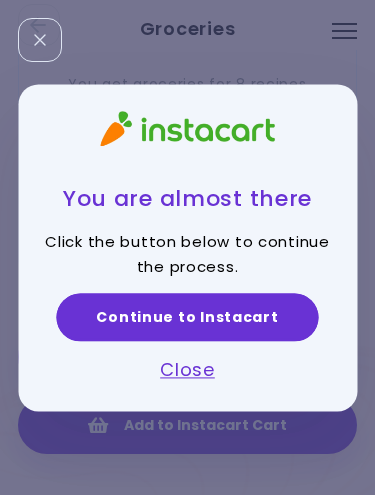 click on "Continue to Instacart" at bounding box center [187, 317] 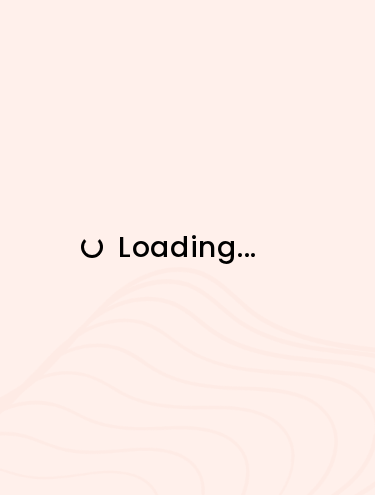 scroll, scrollTop: 0, scrollLeft: 0, axis: both 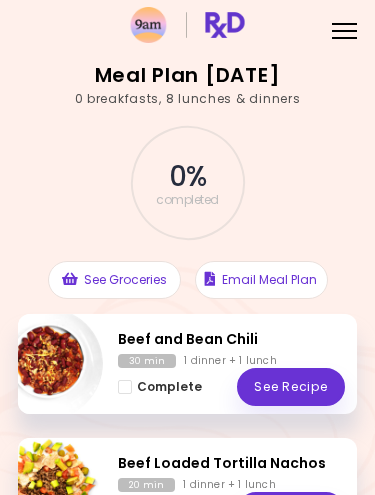 click on "Menu" at bounding box center (344, 29) 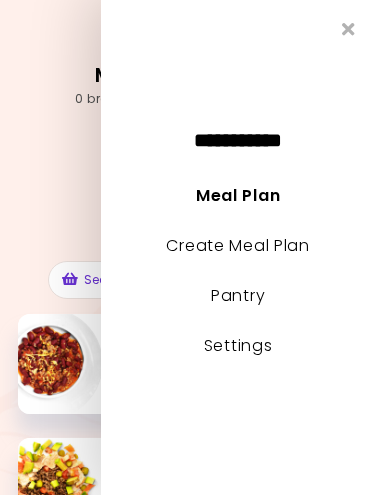 click on "Create Meal Plan" at bounding box center (238, 245) 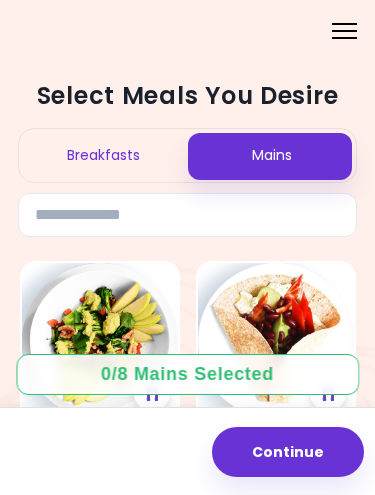 click on "Breakfasts" at bounding box center [103, 155] 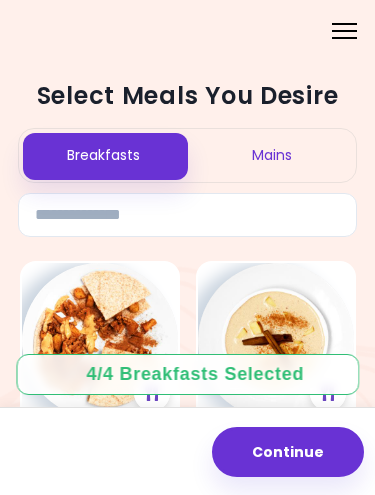 click on "Mains" at bounding box center (272, 155) 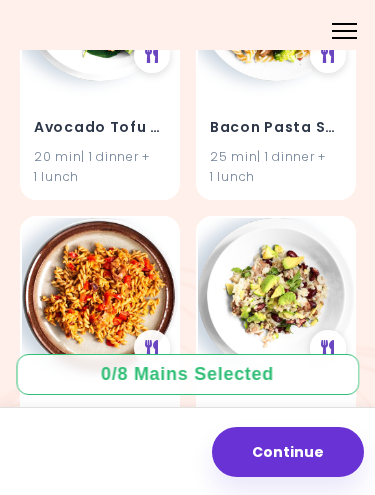 scroll, scrollTop: 2677, scrollLeft: 0, axis: vertical 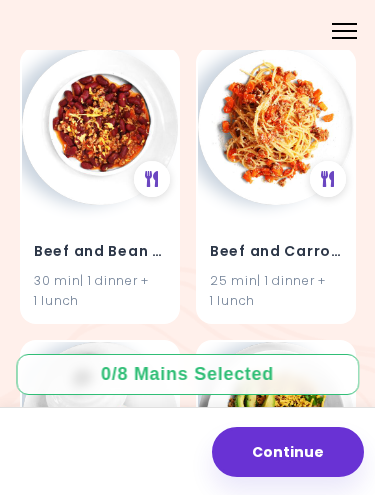 click at bounding box center [100, 127] 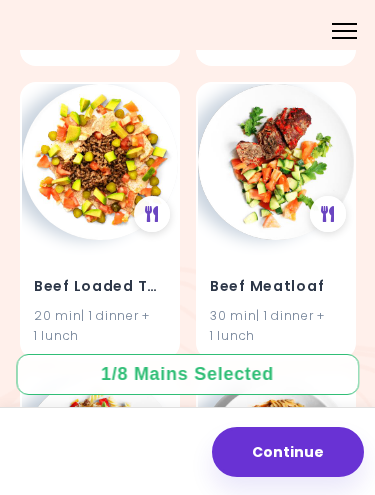 scroll, scrollTop: 7795, scrollLeft: 0, axis: vertical 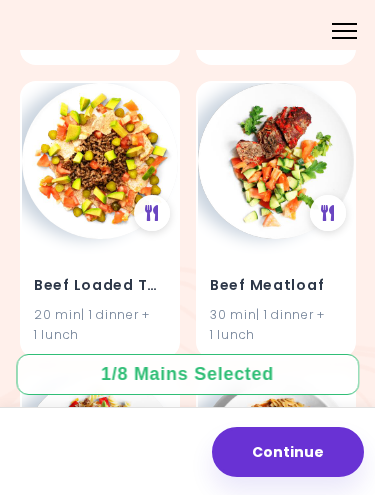 click at bounding box center (100, 161) 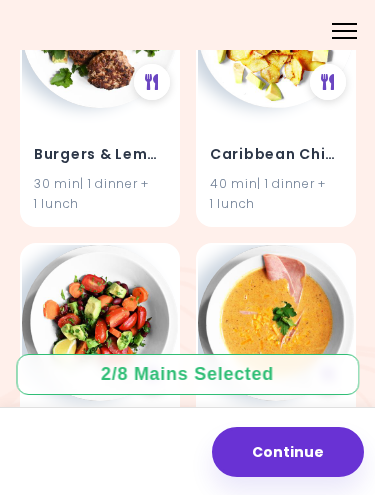 scroll, scrollTop: 11703, scrollLeft: 0, axis: vertical 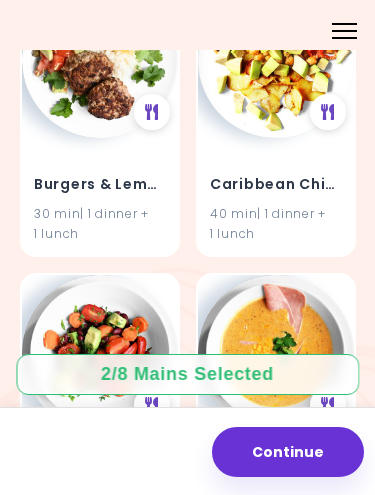 click on "Burgers & Lemon Rice" at bounding box center [100, 185] 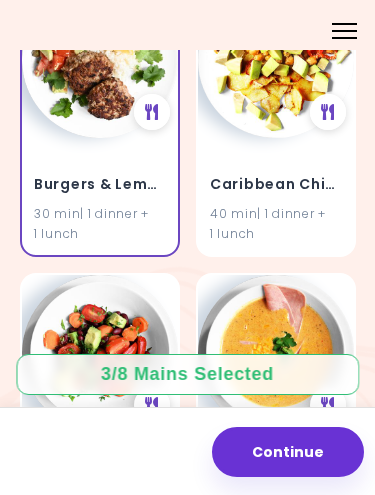 click on "Burgers & Lemon Rice" at bounding box center (100, 185) 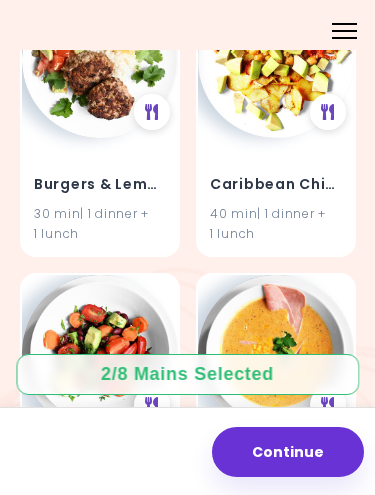 click on "Burgers & Lemon Rice" at bounding box center [100, 185] 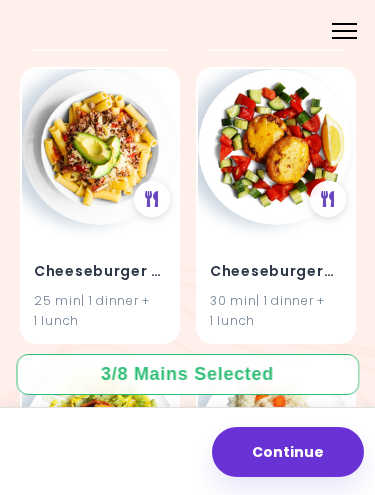 scroll, scrollTop: 13678, scrollLeft: 0, axis: vertical 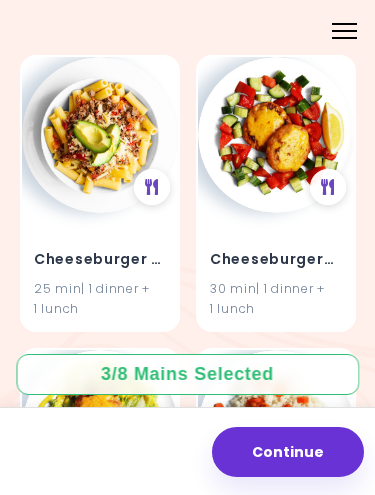 click on "Cheeseburgers & Salad 30   min  |   1 dinner +
1 lunch" at bounding box center [276, 271] 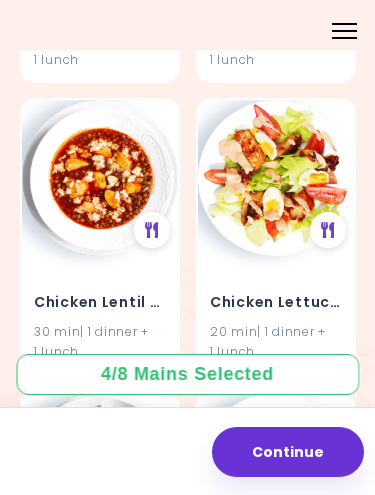 scroll, scrollTop: 19786, scrollLeft: 0, axis: vertical 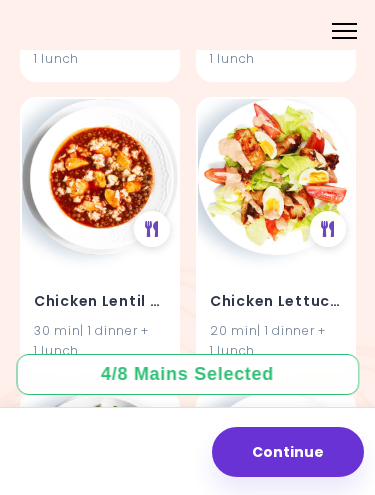 click at bounding box center (276, 177) 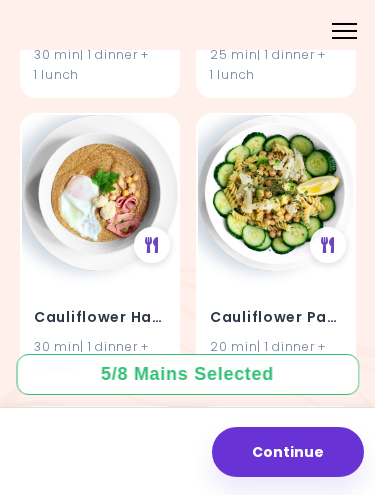 scroll, scrollTop: 12739, scrollLeft: 0, axis: vertical 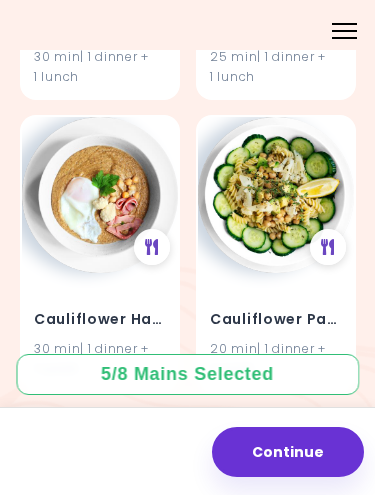 click at bounding box center (276, 195) 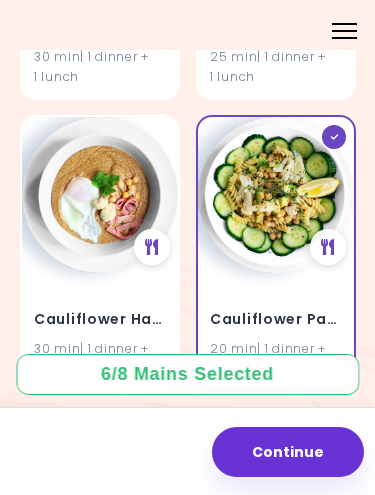 click on "Cauliflower Pasta Salad" at bounding box center (276, 320) 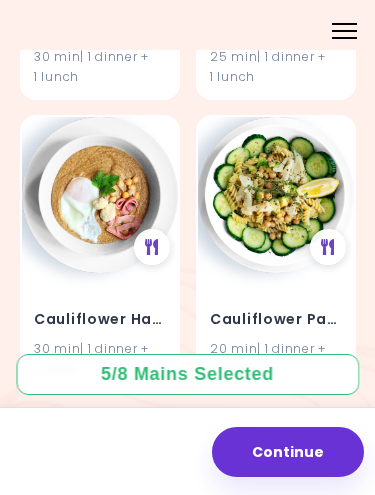 click on "Cauliflower Pasta Salad" at bounding box center (276, 320) 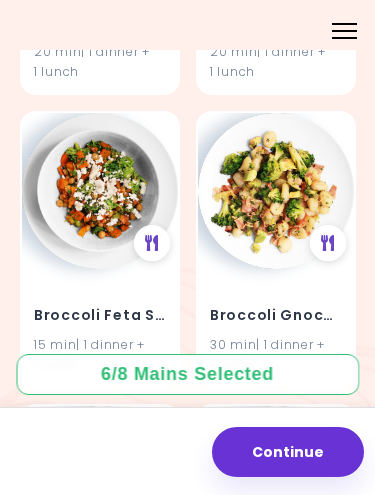 scroll, scrollTop: 10697, scrollLeft: 0, axis: vertical 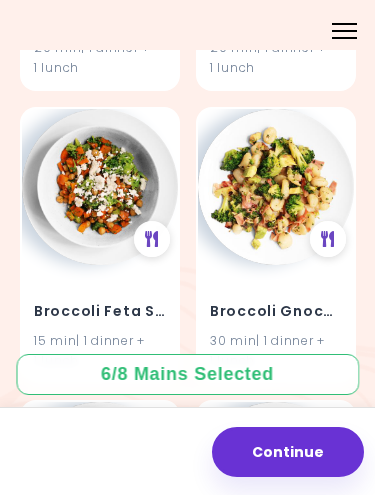 click on "Broccoli Gnocchi Bake" at bounding box center (276, 312) 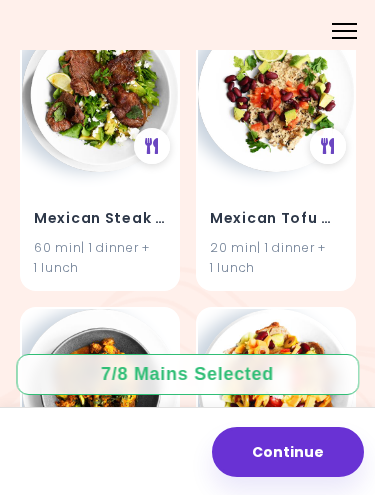 scroll, scrollTop: 43879, scrollLeft: 0, axis: vertical 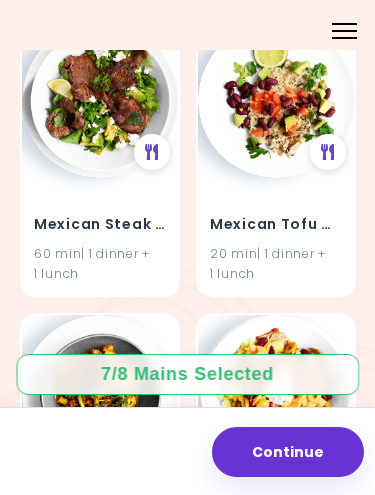click at bounding box center (276, 393) 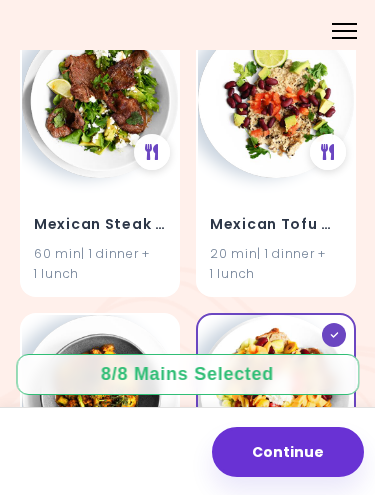 click on "Continue" at bounding box center (288, 452) 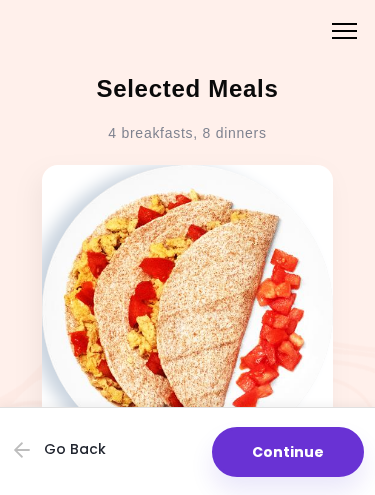click on "Continue" at bounding box center [288, 452] 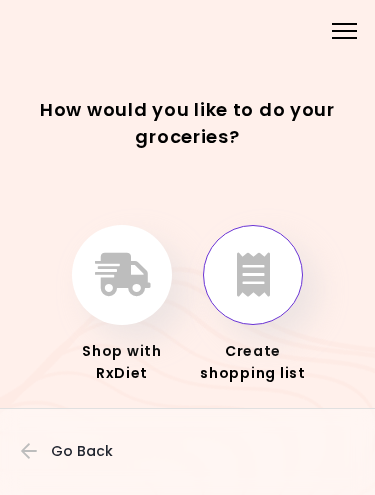 click at bounding box center (253, 275) 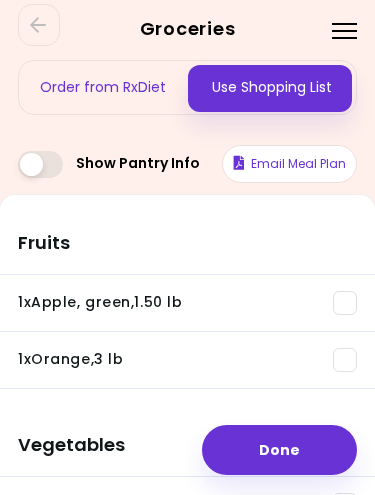 click on "Email Meal Plan" at bounding box center (289, 164) 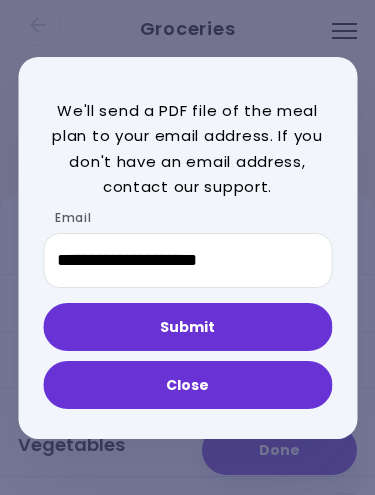 click on "Submit" at bounding box center [187, 327] 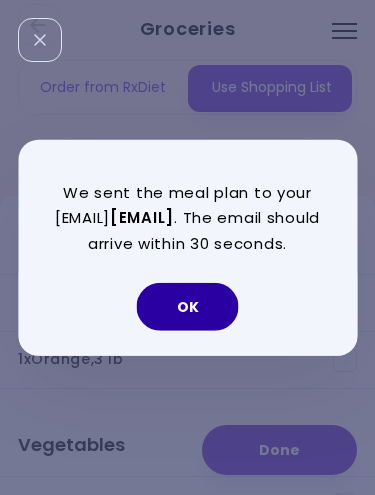 click on "OK" at bounding box center (188, 307) 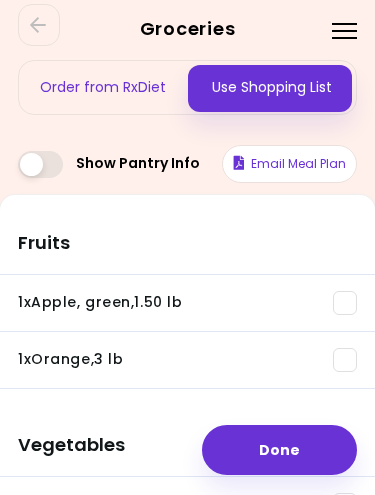 click at bounding box center (40, 164) 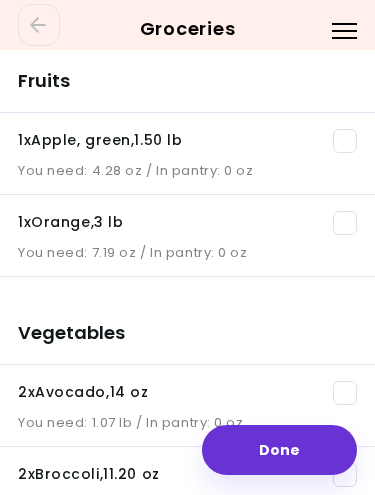 scroll, scrollTop: 161, scrollLeft: 0, axis: vertical 